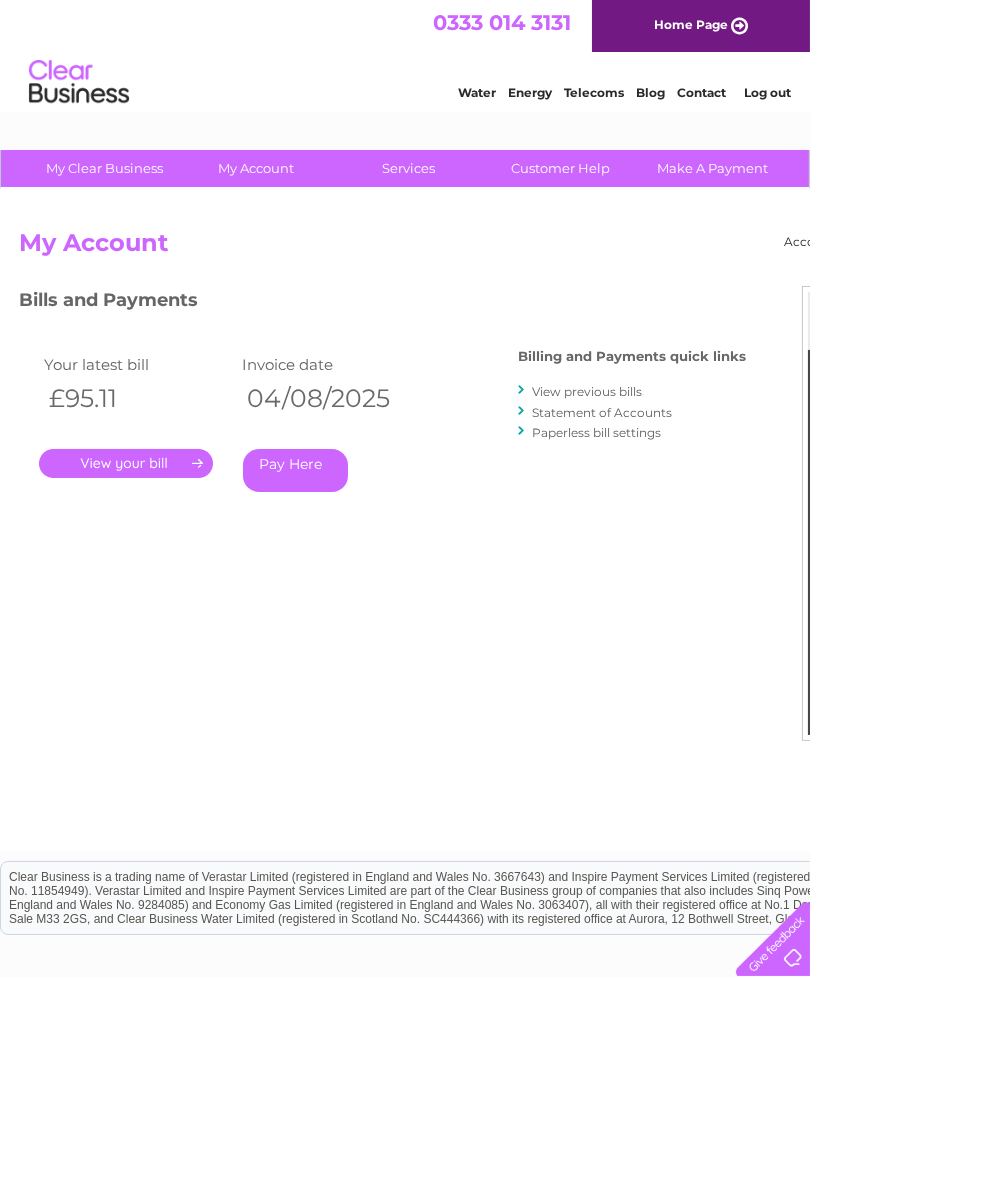 scroll, scrollTop: 0, scrollLeft: 0, axis: both 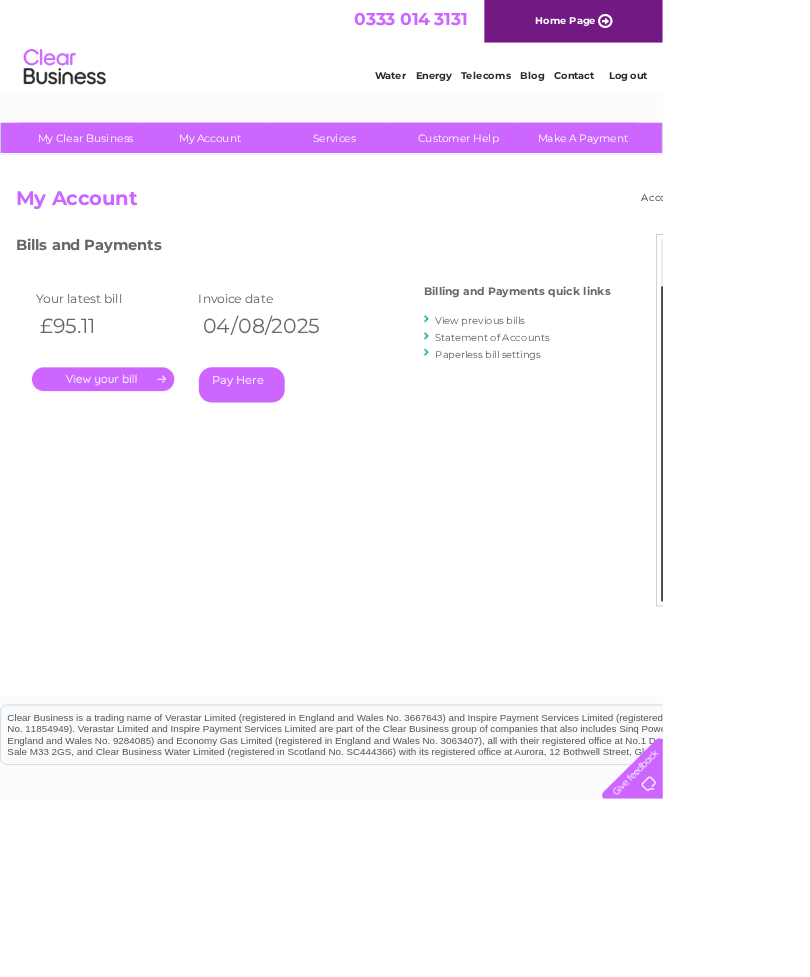 click on "." at bounding box center [126, 463] 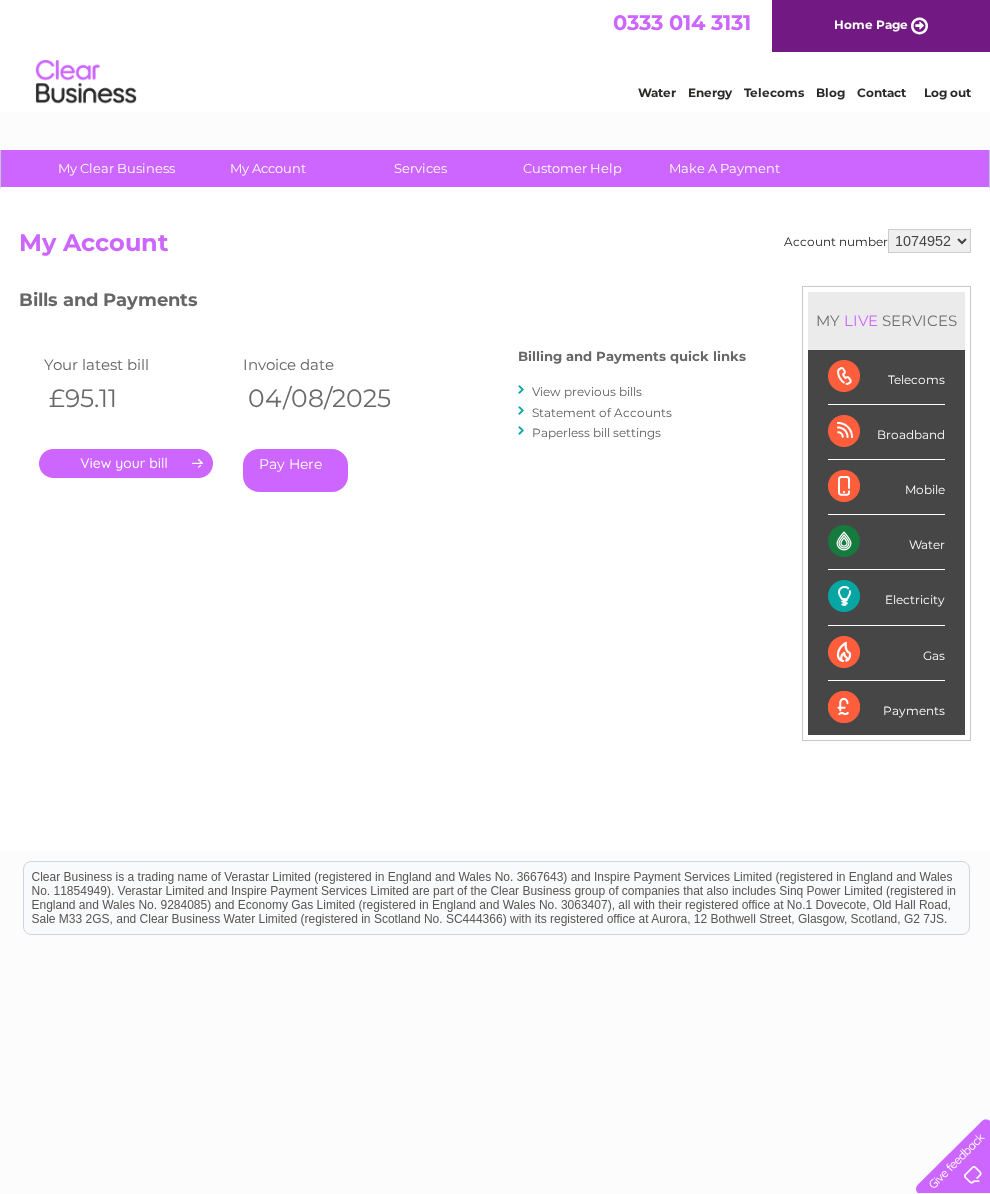scroll, scrollTop: 11, scrollLeft: 0, axis: vertical 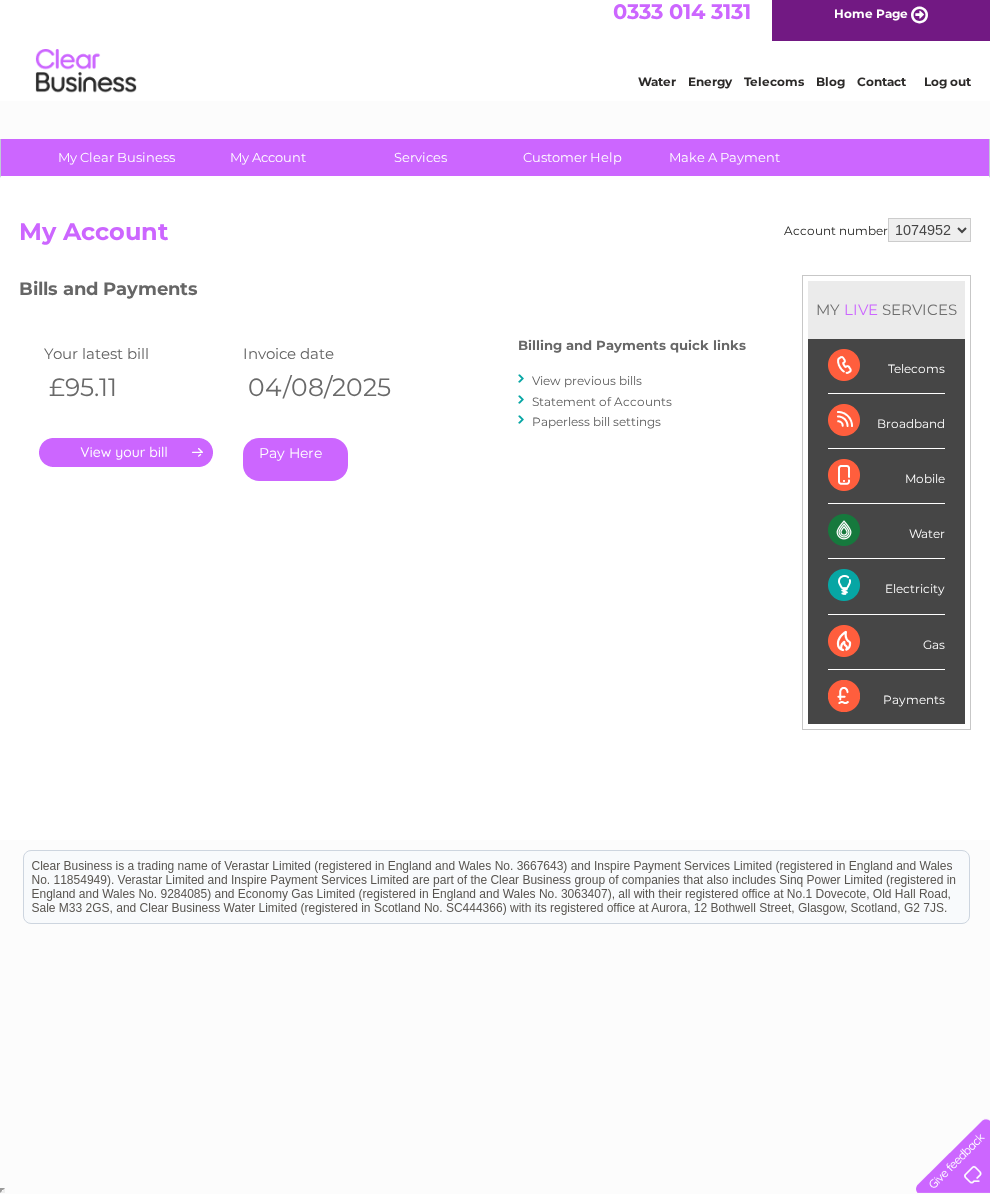 click on "." at bounding box center (126, 452) 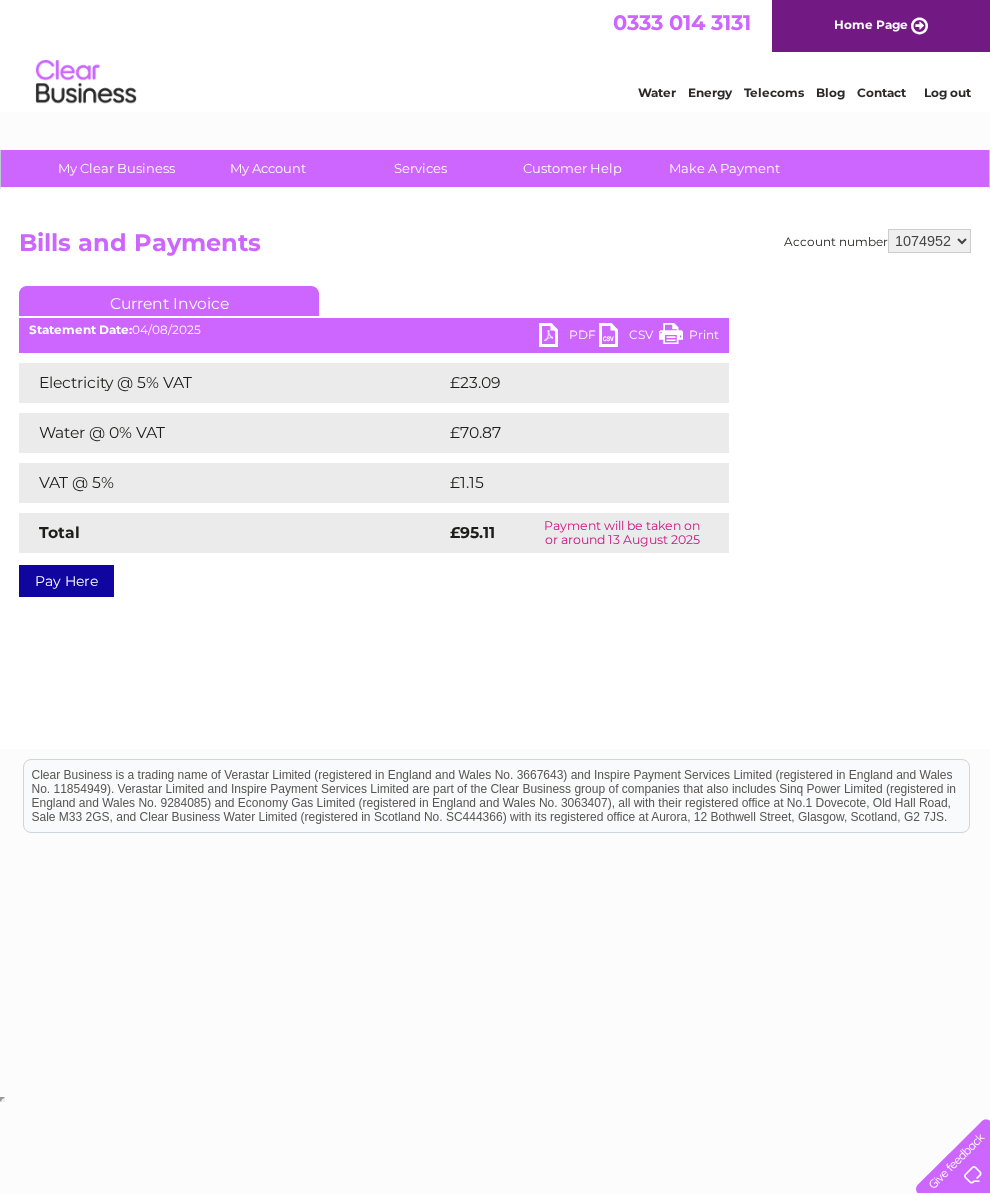 scroll, scrollTop: 0, scrollLeft: 0, axis: both 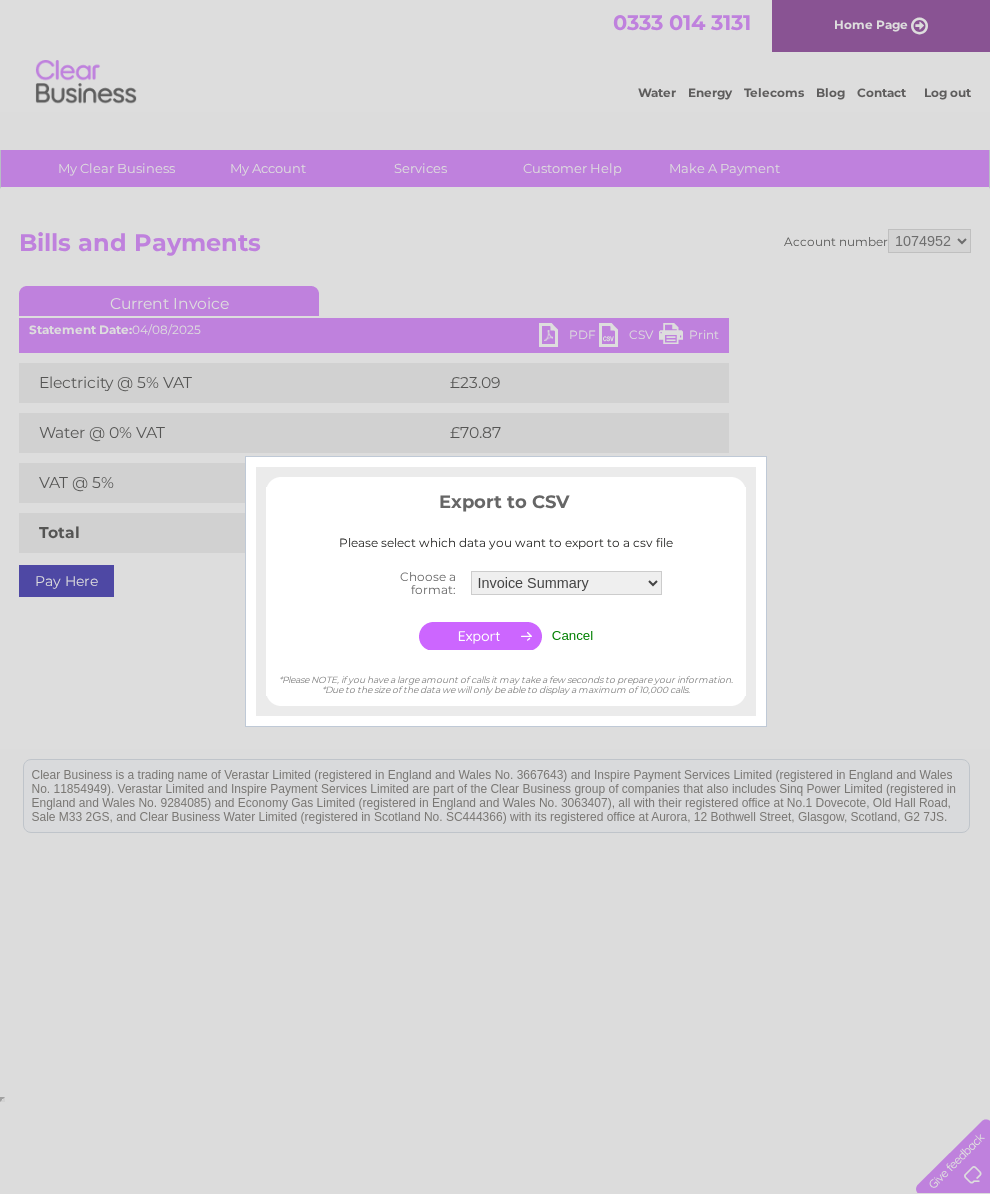 click at bounding box center [495, 597] 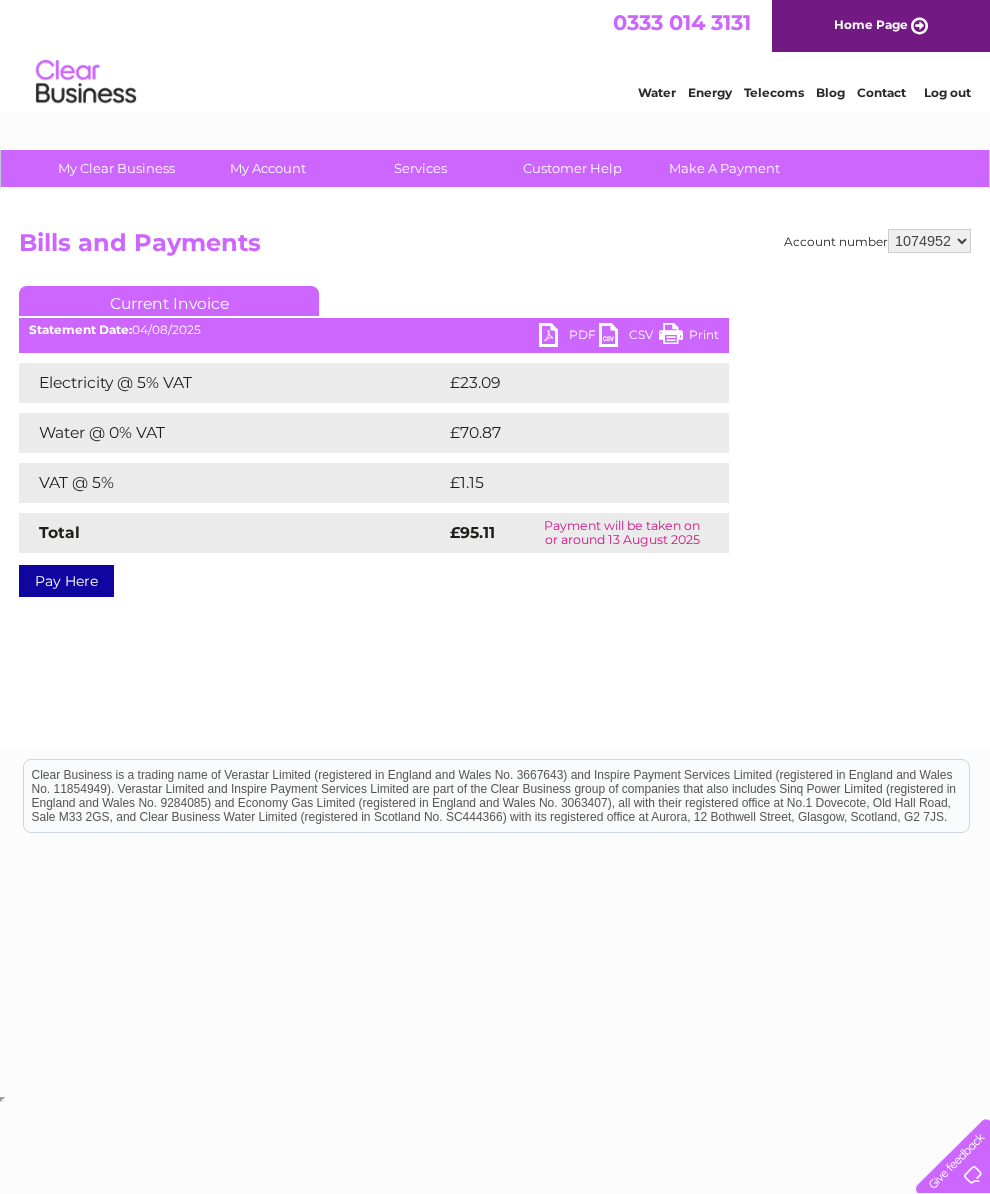 click on "Current Invoice" at bounding box center [169, 301] 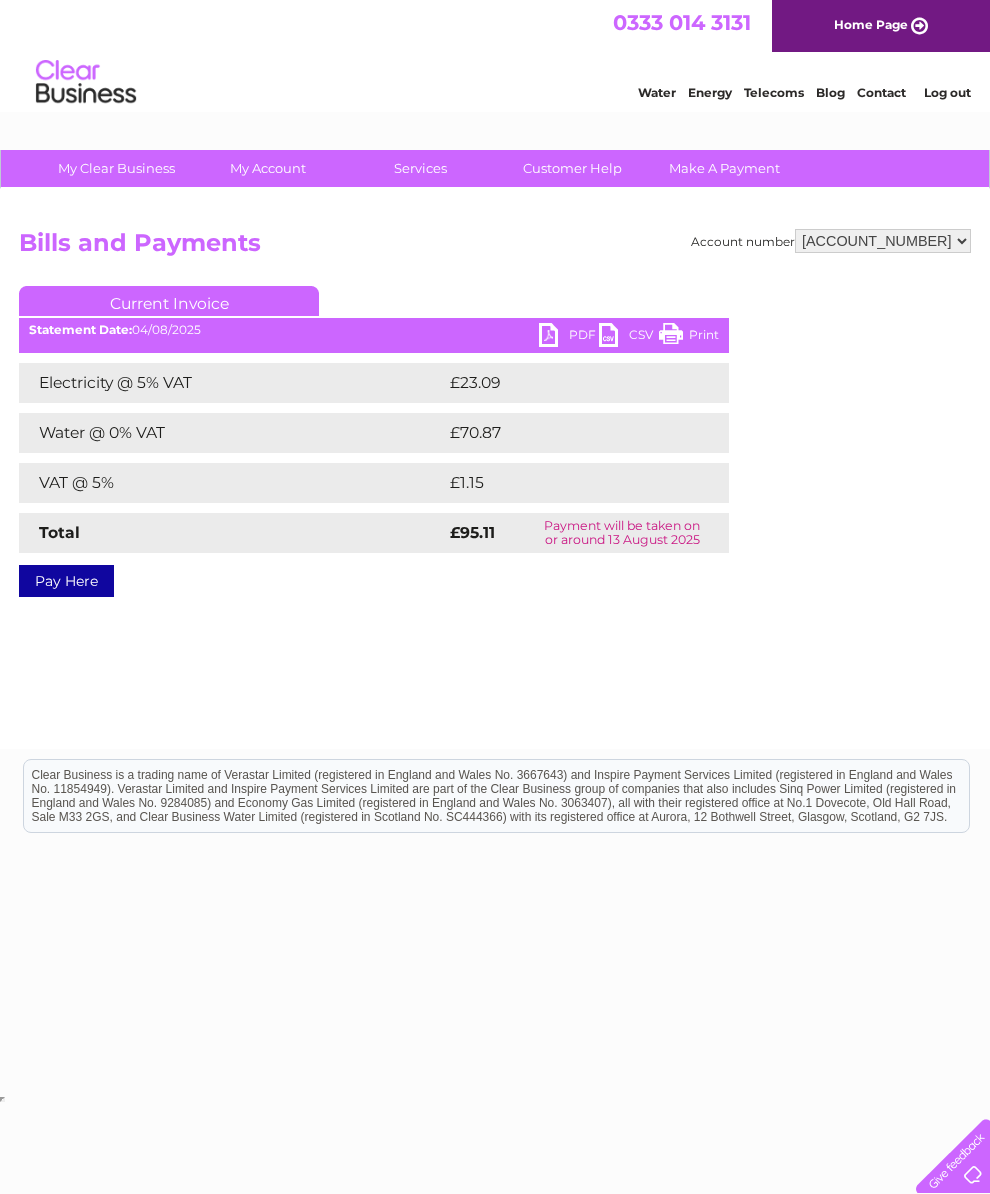 scroll, scrollTop: 0, scrollLeft: 0, axis: both 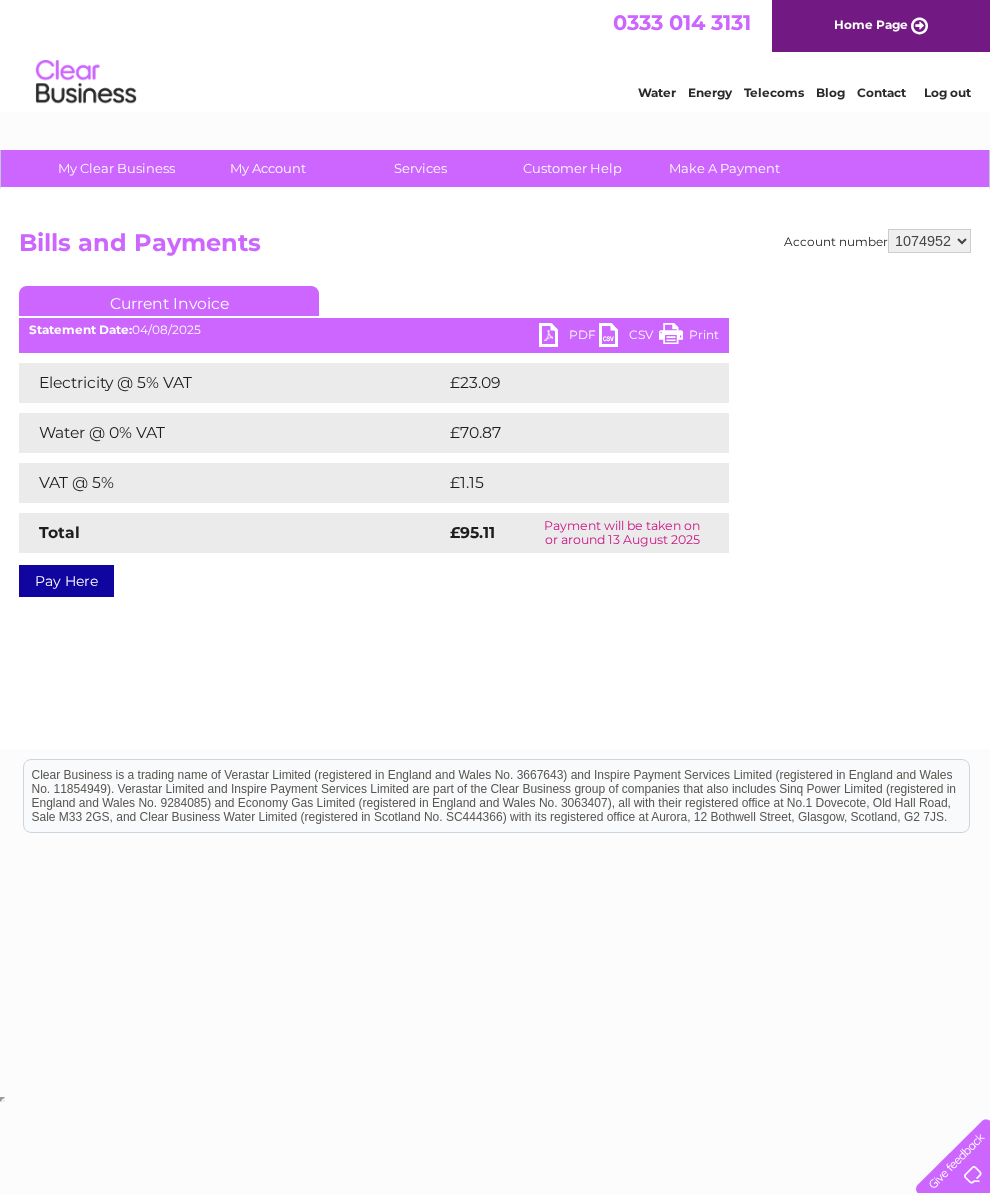 click on "Water @ 0% VAT" at bounding box center (232, 433) 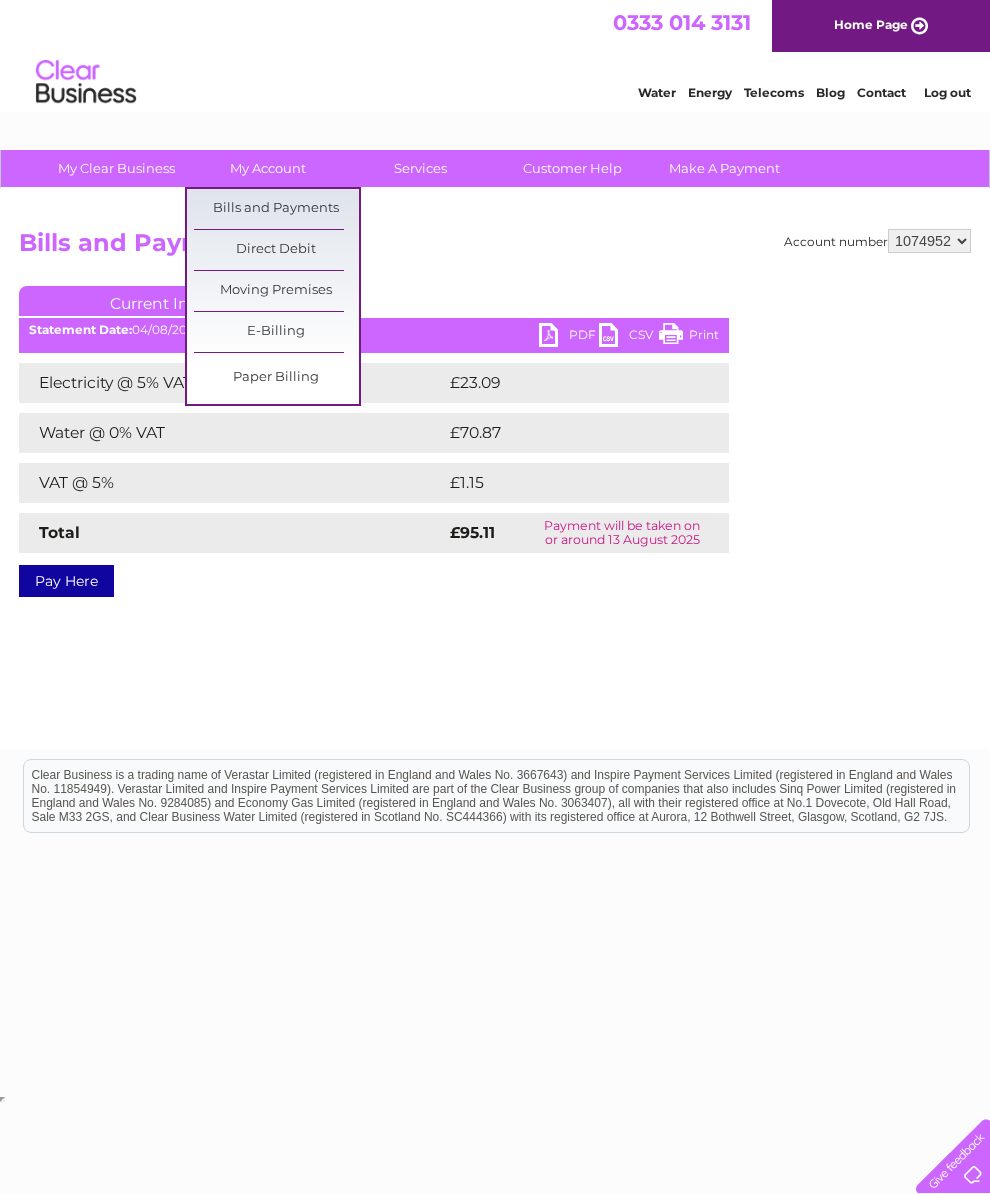 click on "My Account" at bounding box center (268, 168) 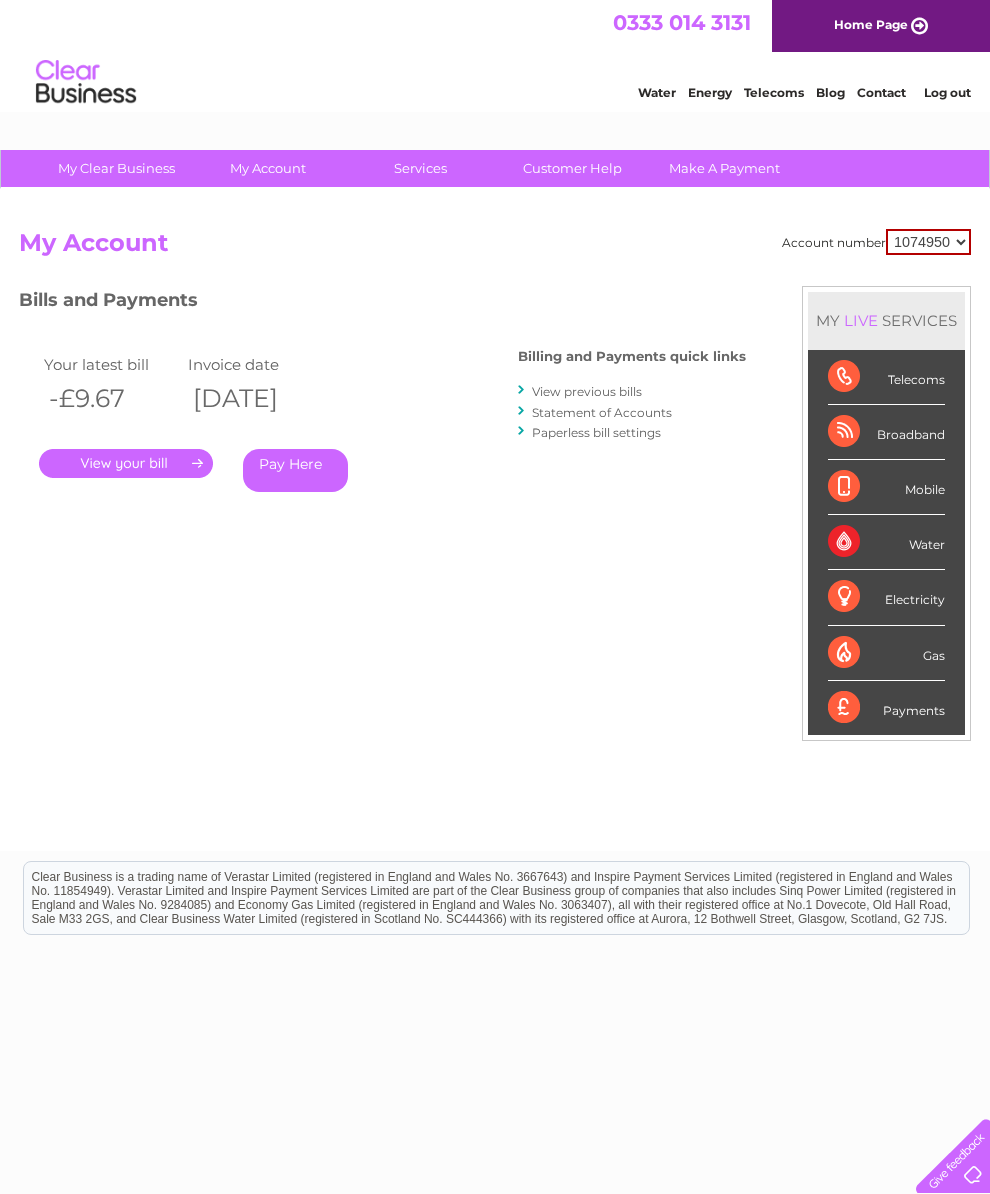 scroll, scrollTop: 0, scrollLeft: 0, axis: both 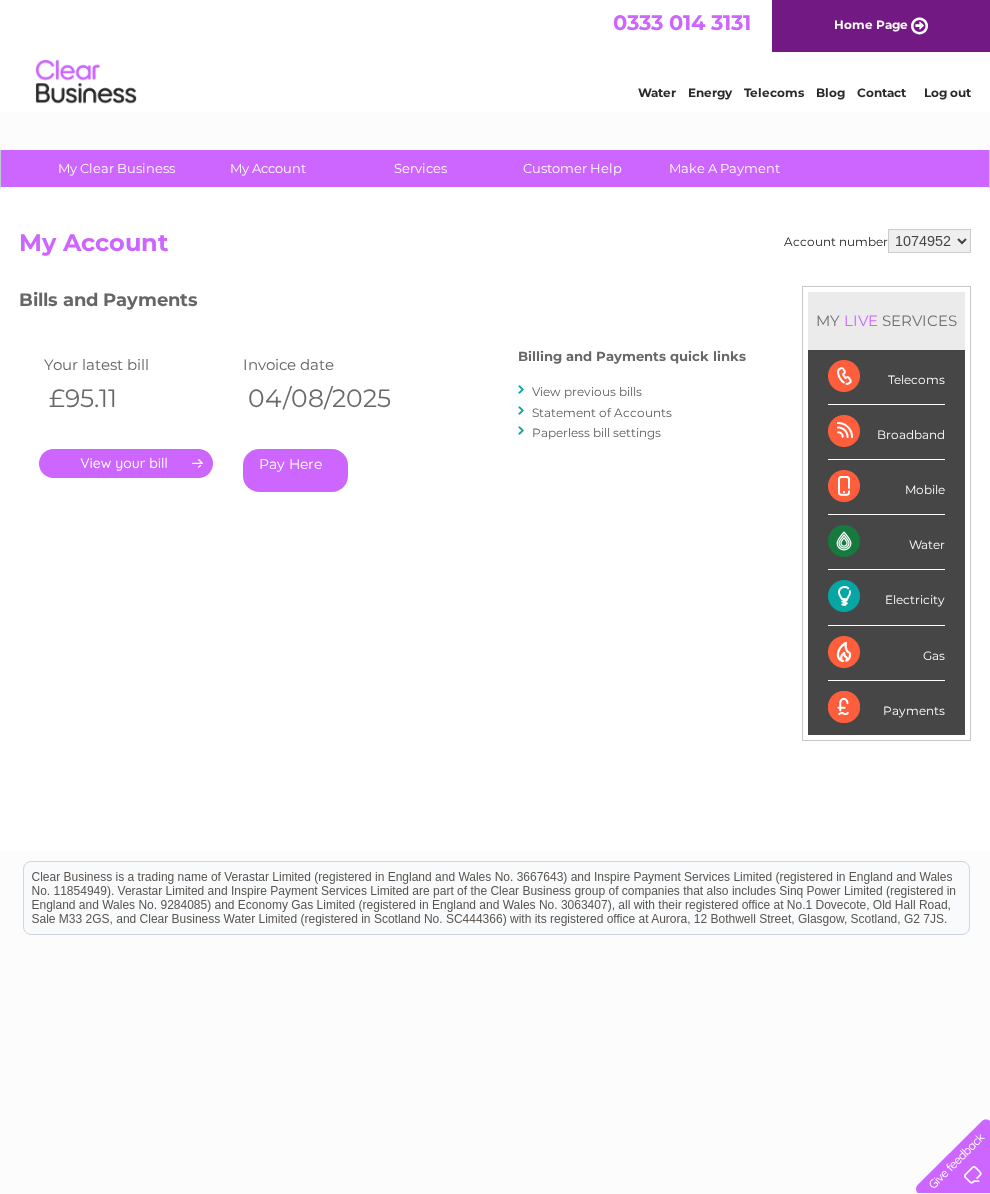 click on "." at bounding box center (126, 463) 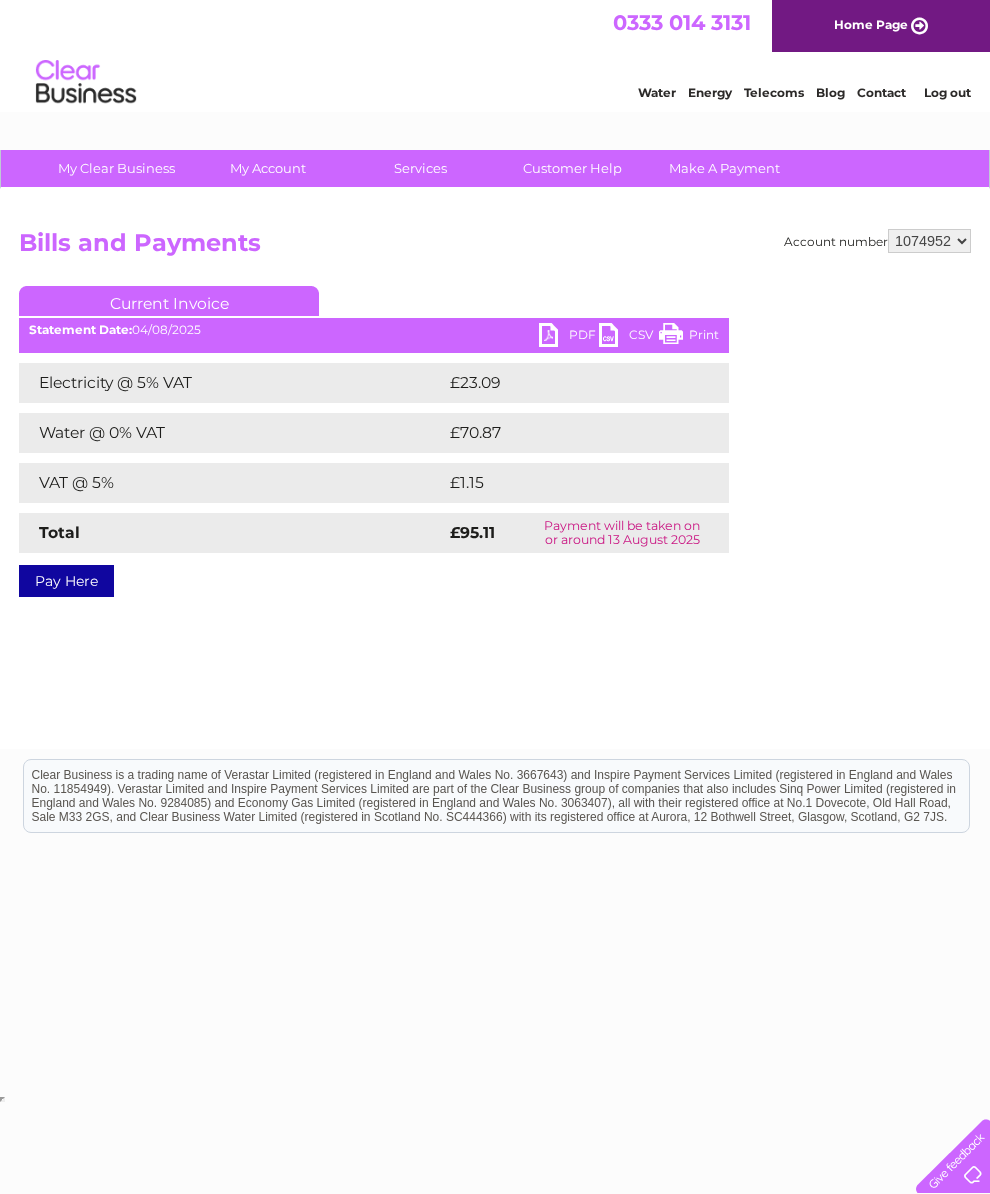 scroll, scrollTop: 0, scrollLeft: 0, axis: both 